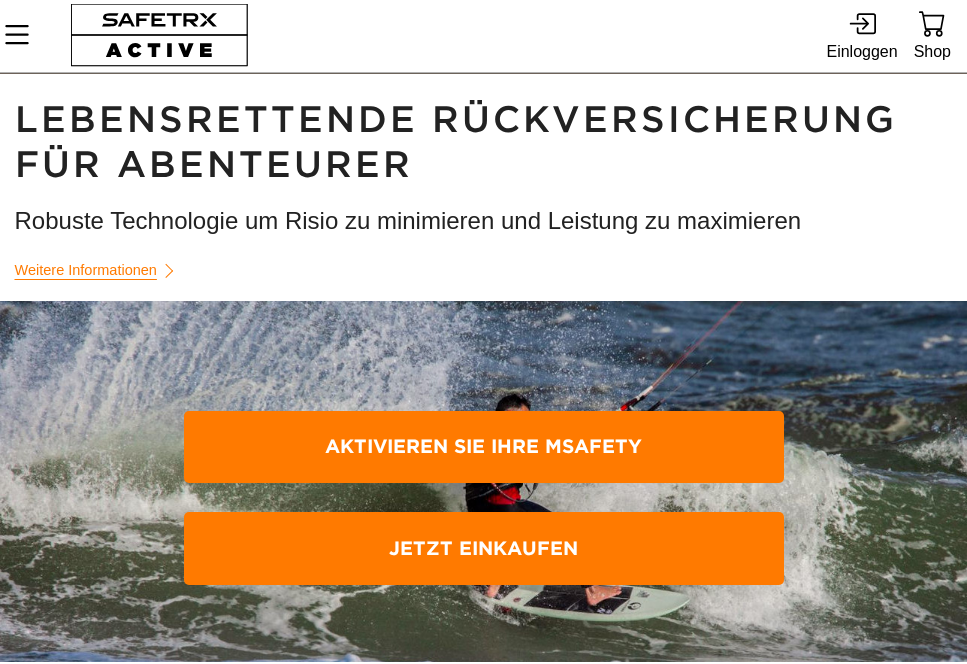 scroll, scrollTop: 0, scrollLeft: 0, axis: both 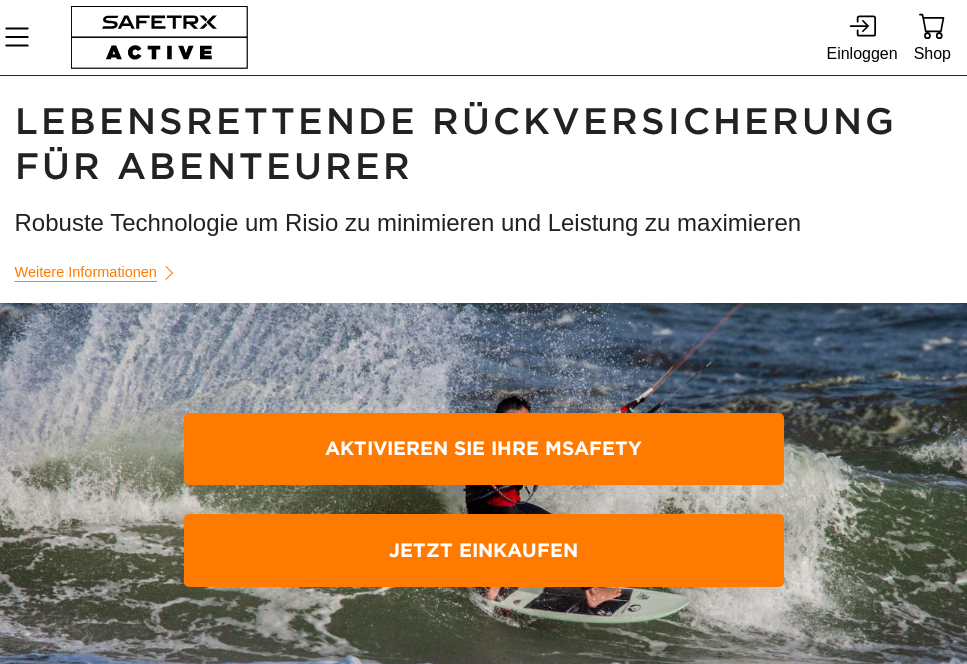 click 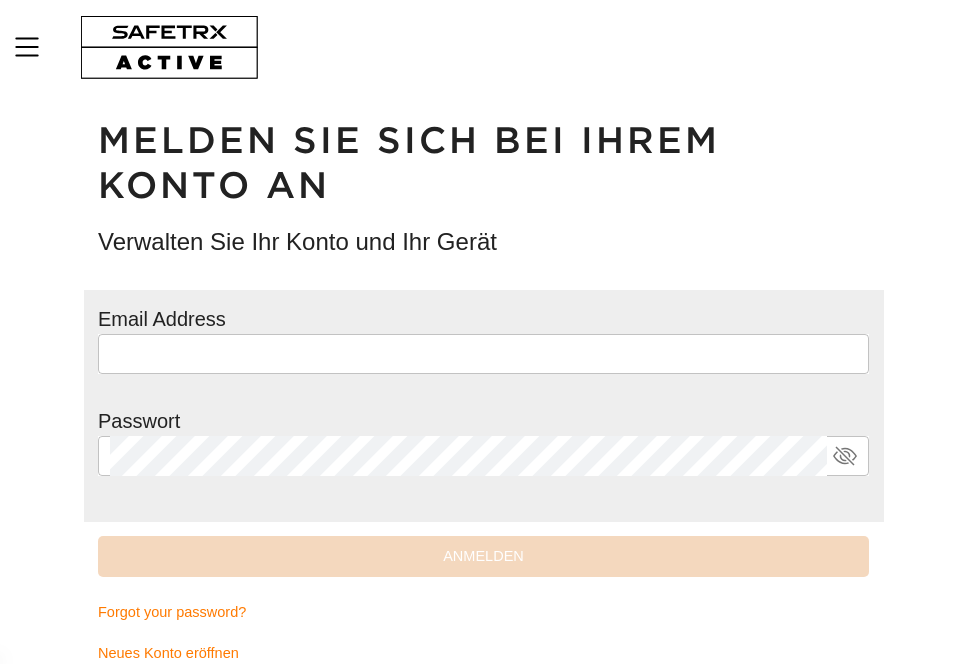 click at bounding box center [483, 354] 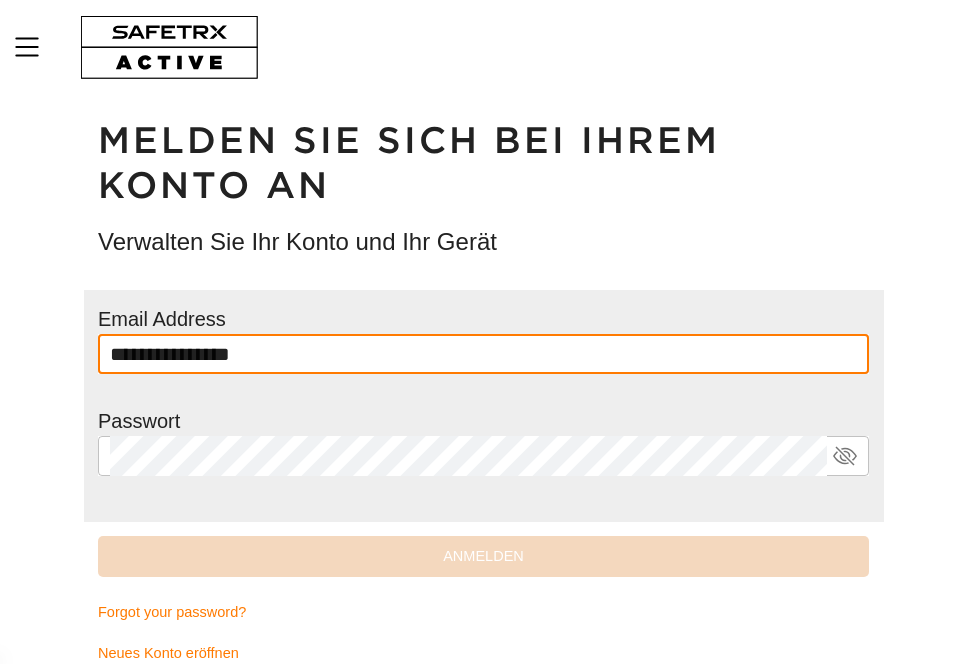 type on "**********" 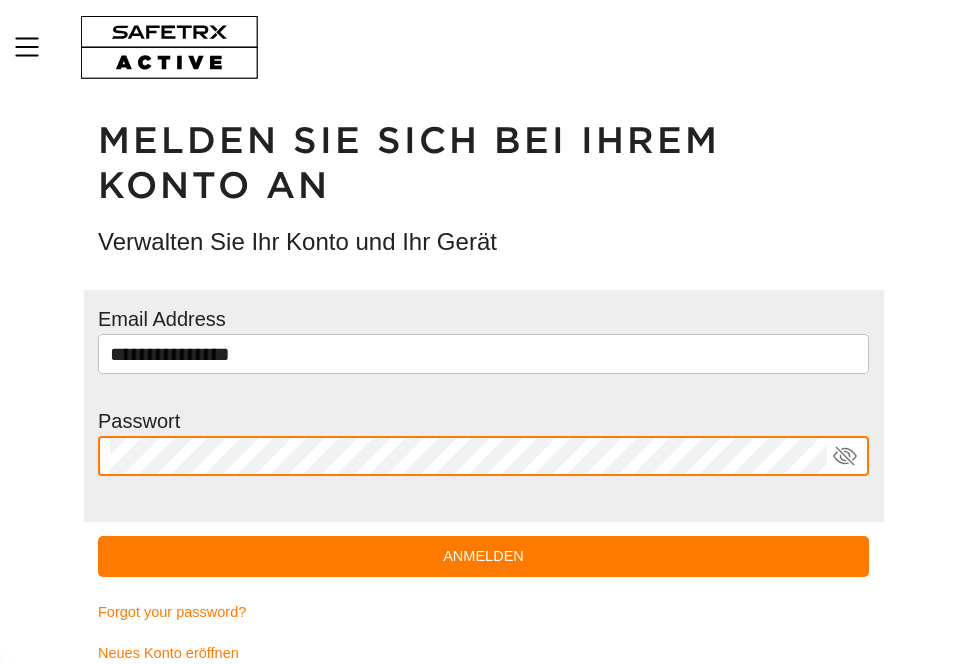 click on "Anmelden" at bounding box center (483, 556) 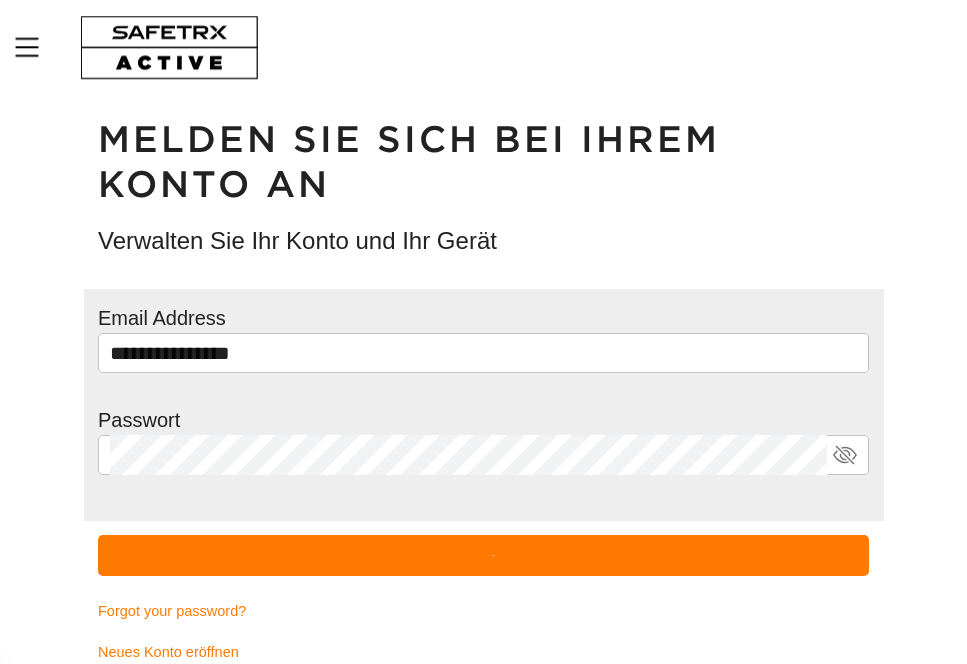 scroll, scrollTop: 0, scrollLeft: 0, axis: both 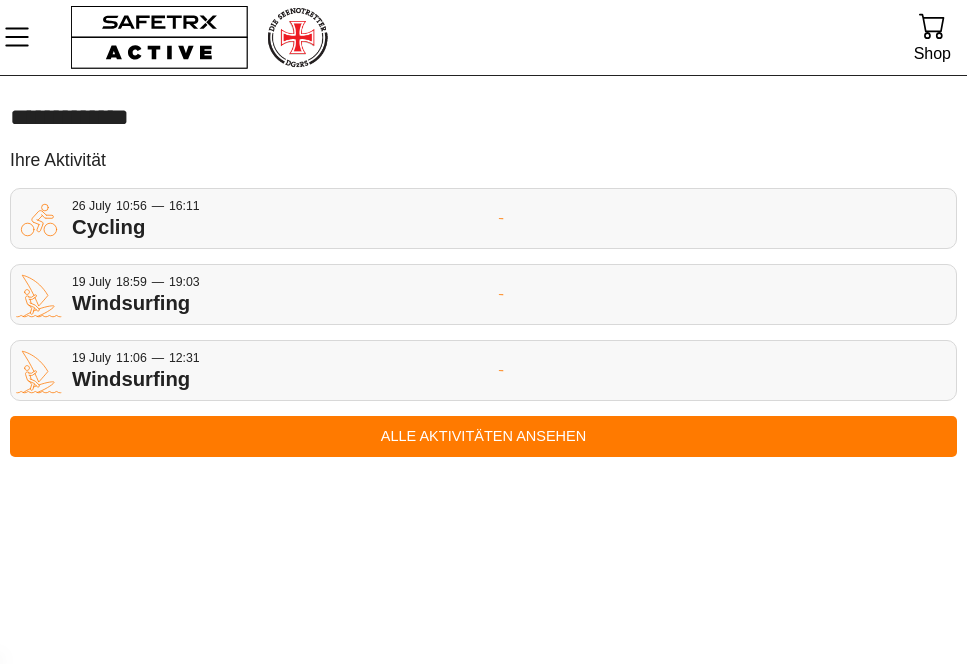 click 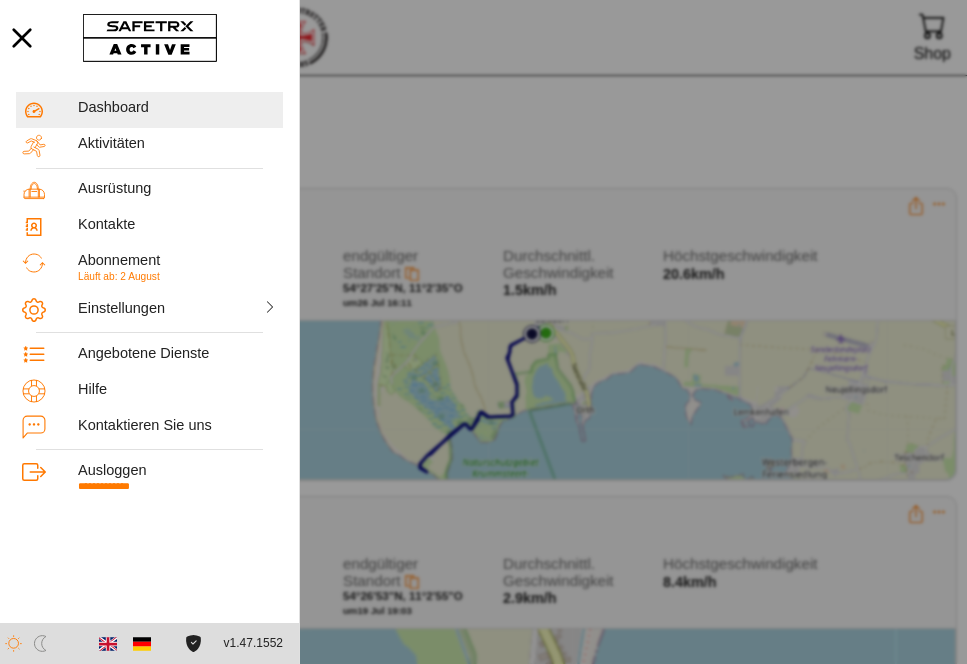 click on "Läuft ab: [DATE]" at bounding box center [119, 276] 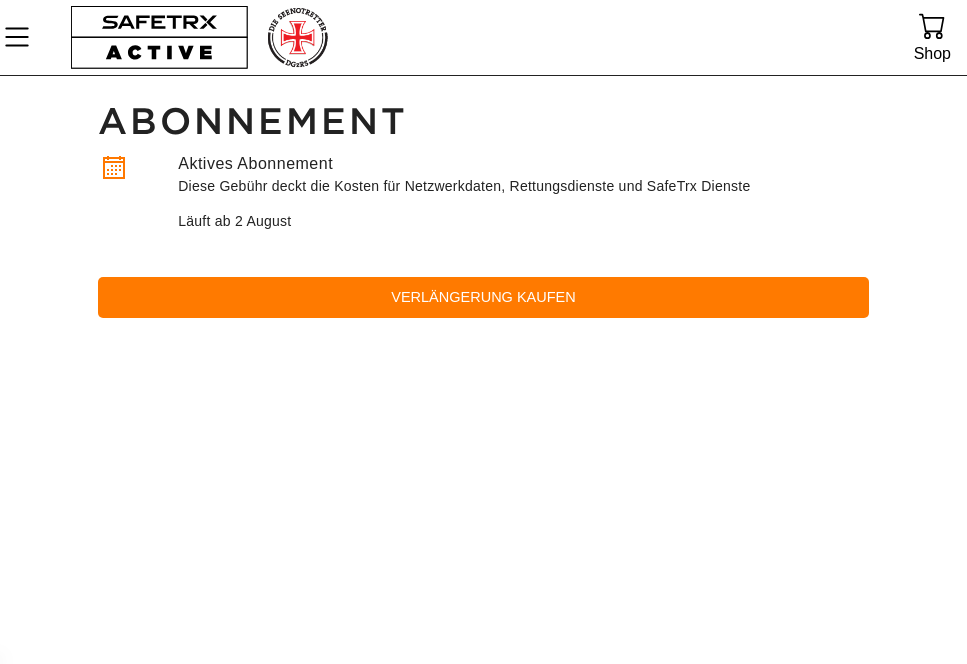 click on "Verlängerung kaufen" at bounding box center [483, 297] 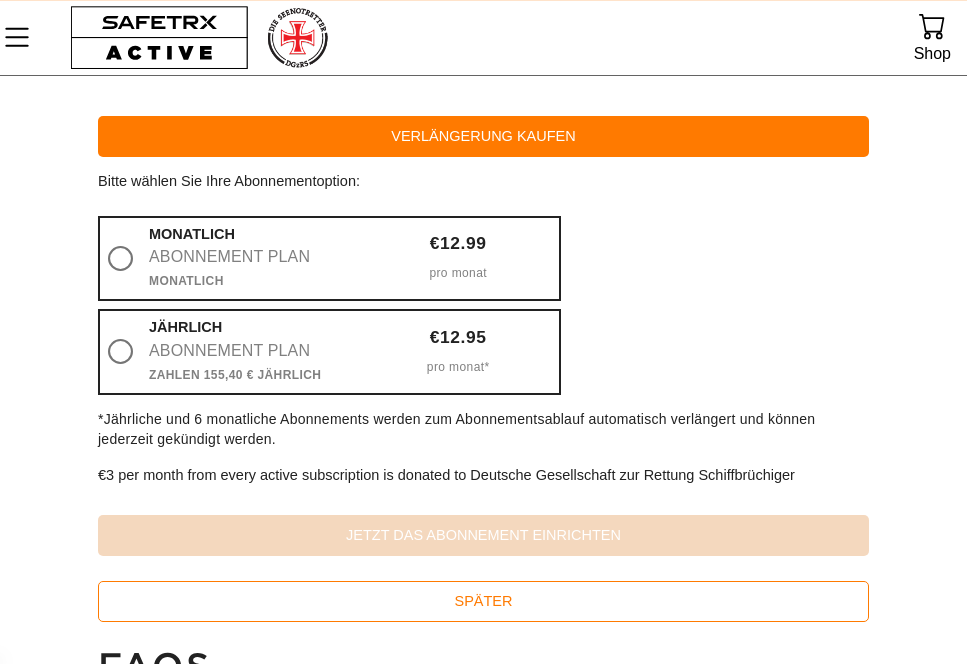 scroll, scrollTop: 192, scrollLeft: 0, axis: vertical 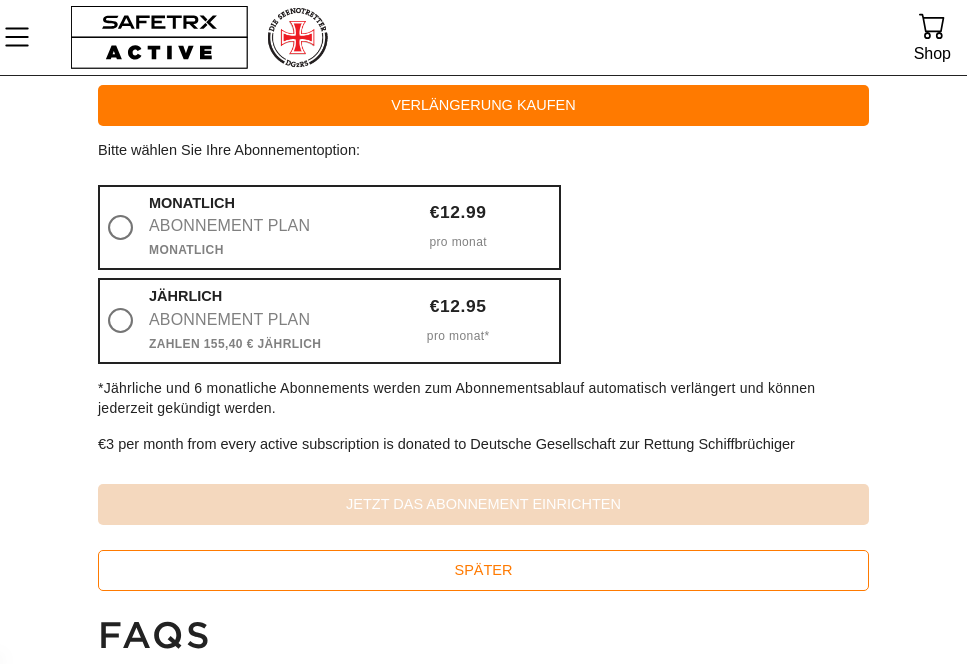 click 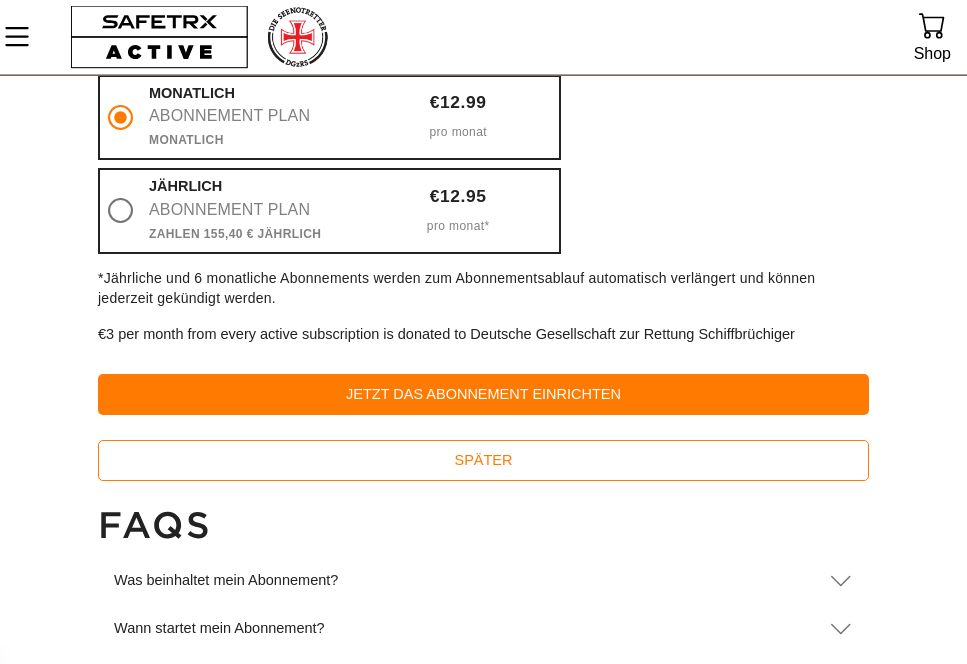 scroll, scrollTop: 286, scrollLeft: 0, axis: vertical 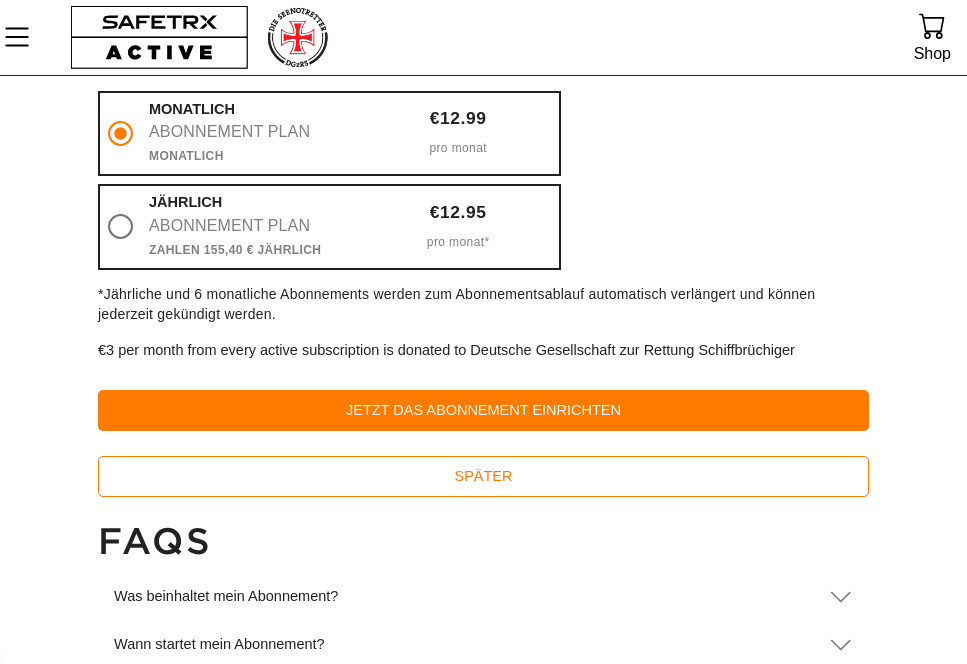 click on "Jetzt das Abonnement einrichten" at bounding box center (483, 410) 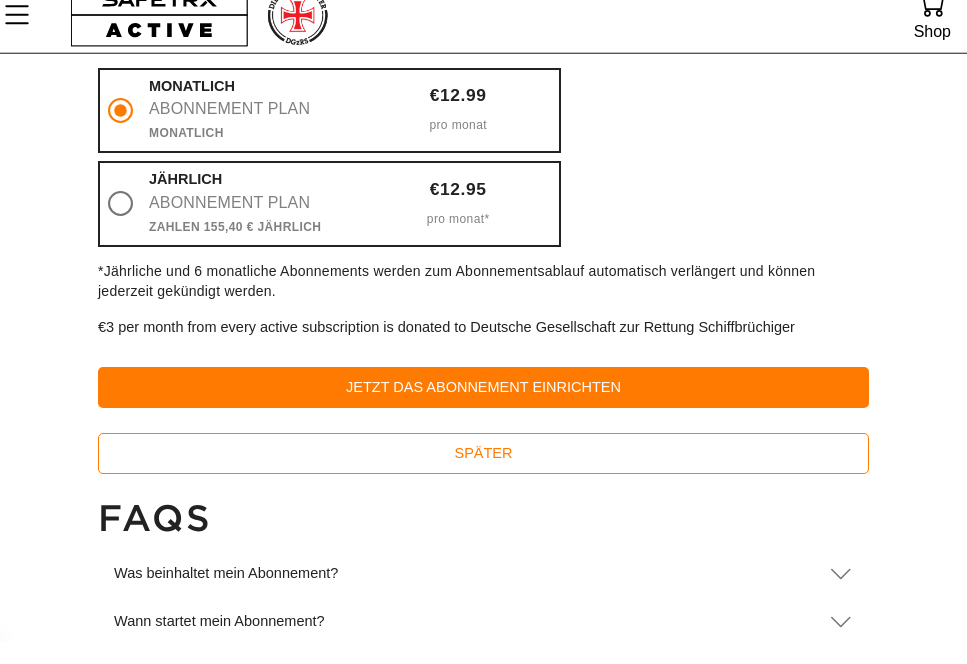 scroll, scrollTop: 313, scrollLeft: 0, axis: vertical 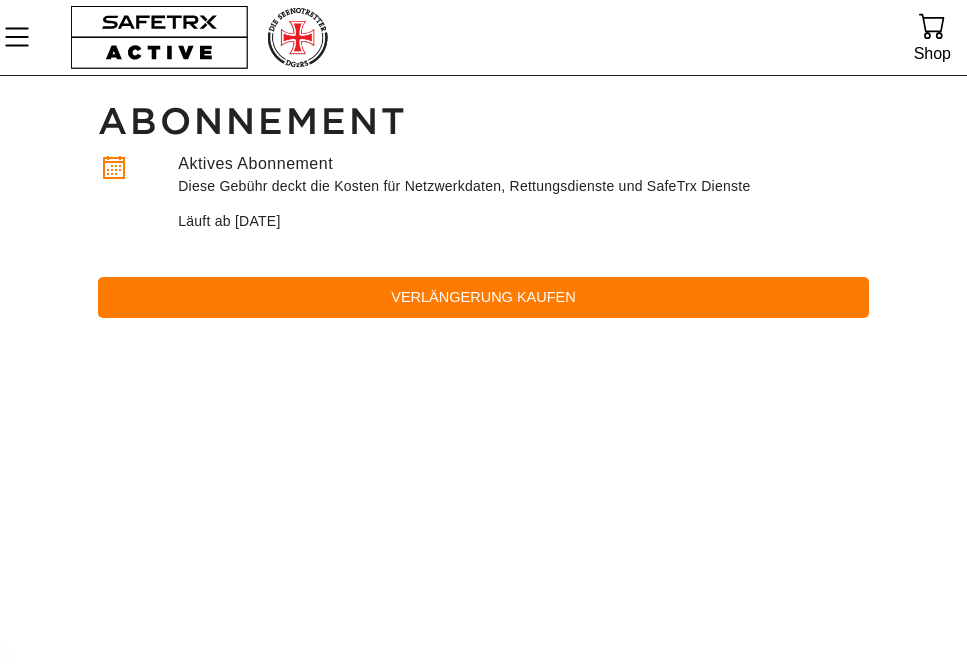 click 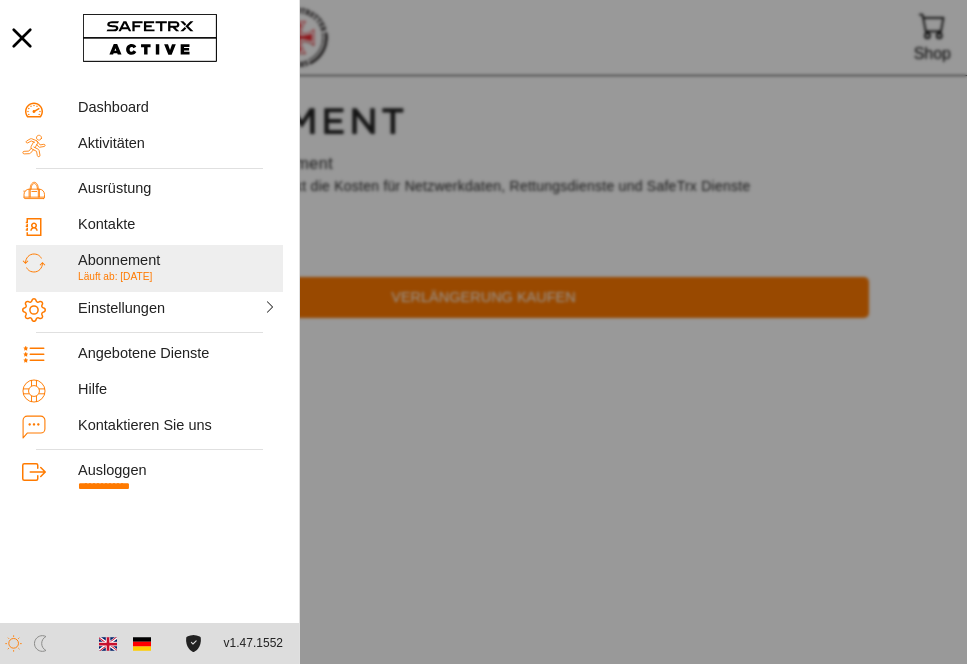 click on "Dashboard" at bounding box center [177, 107] 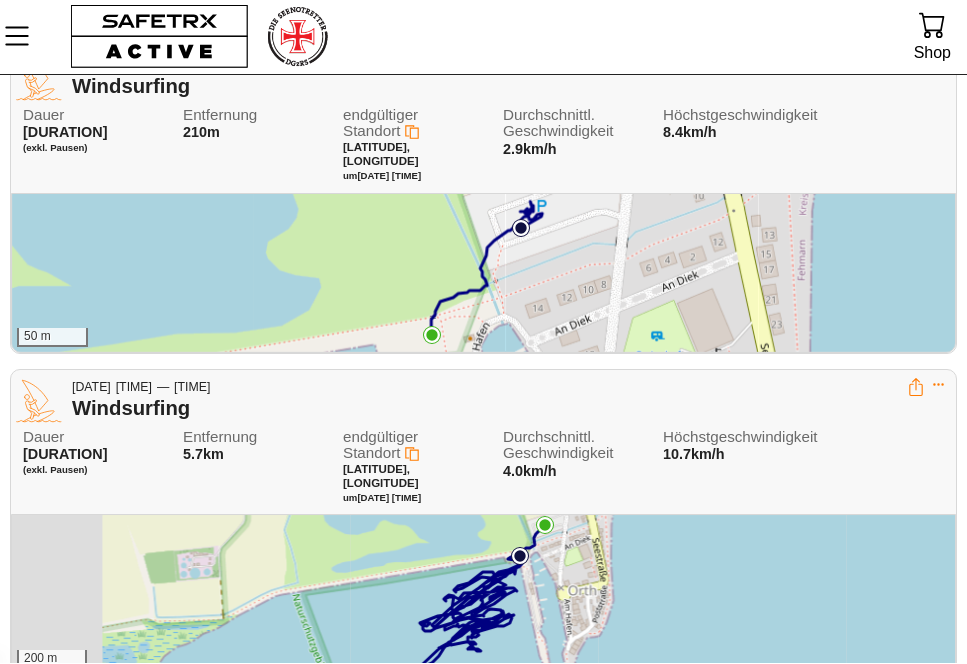 scroll, scrollTop: 461, scrollLeft: 0, axis: vertical 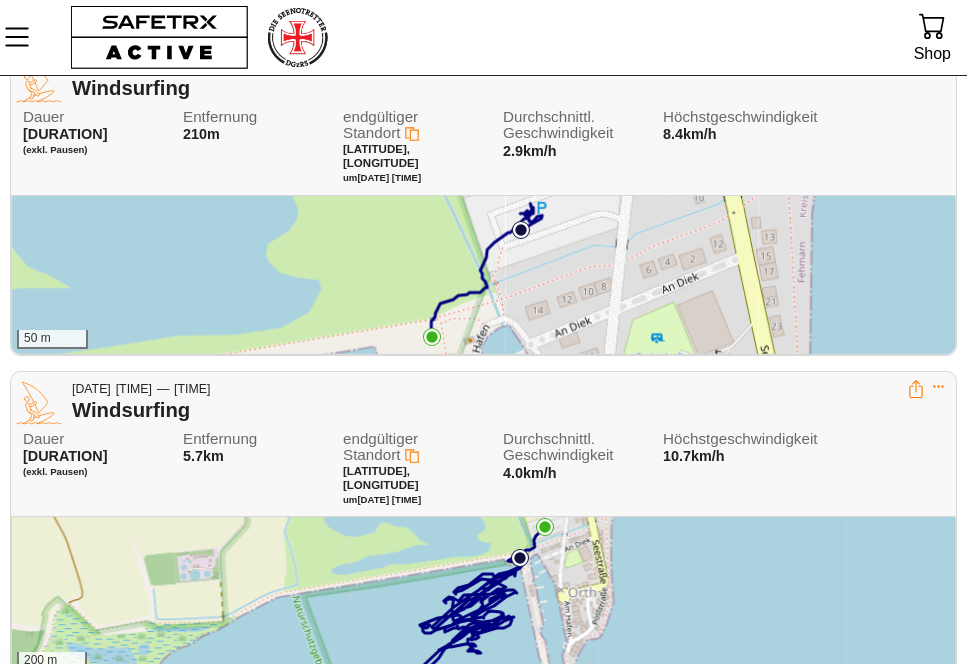 click on "50 m" at bounding box center [483, 275] 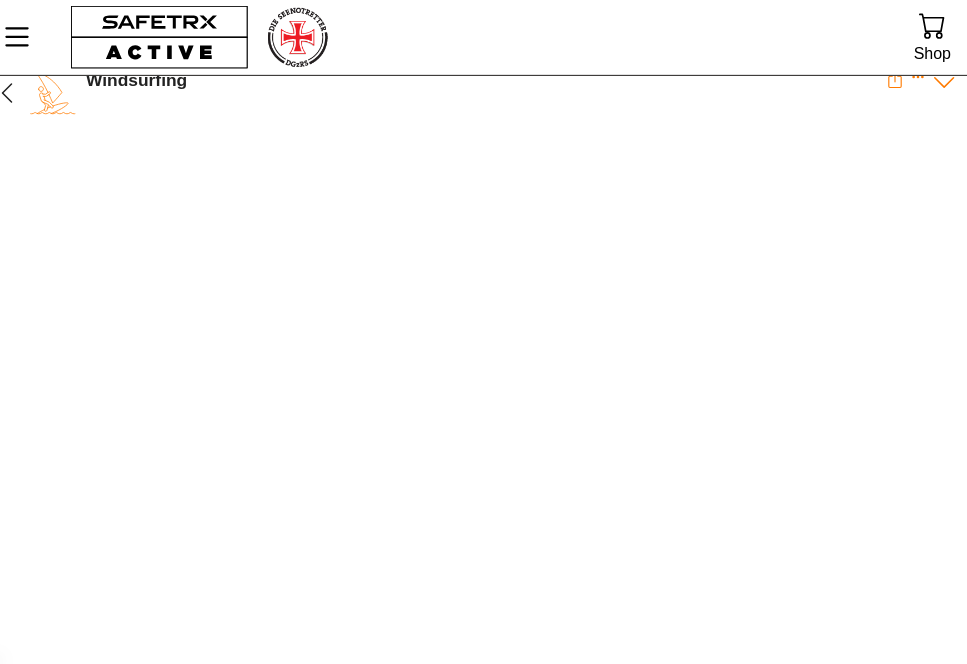 scroll, scrollTop: 0, scrollLeft: 0, axis: both 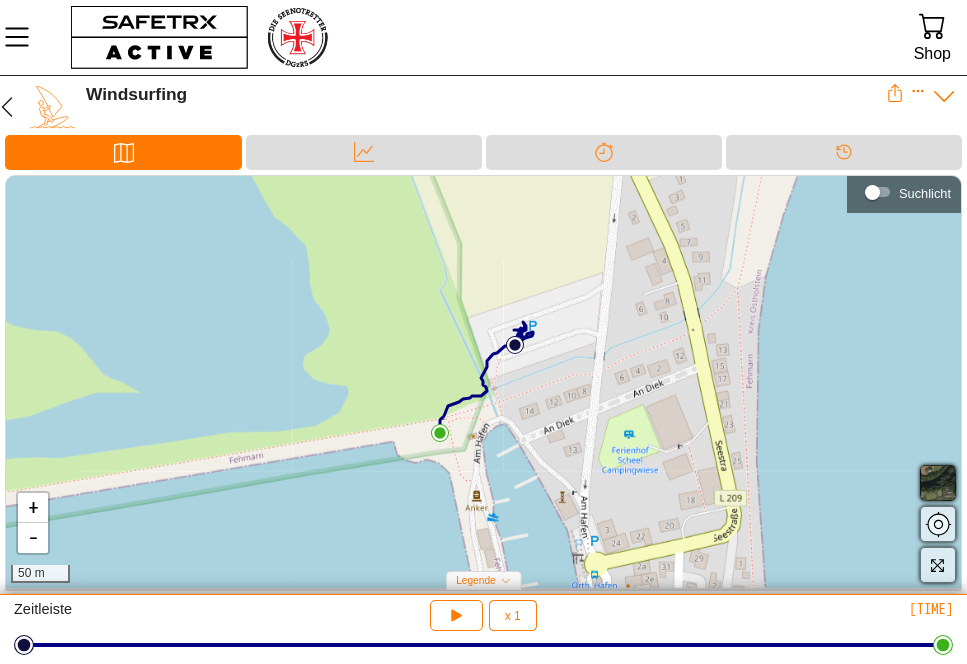 click 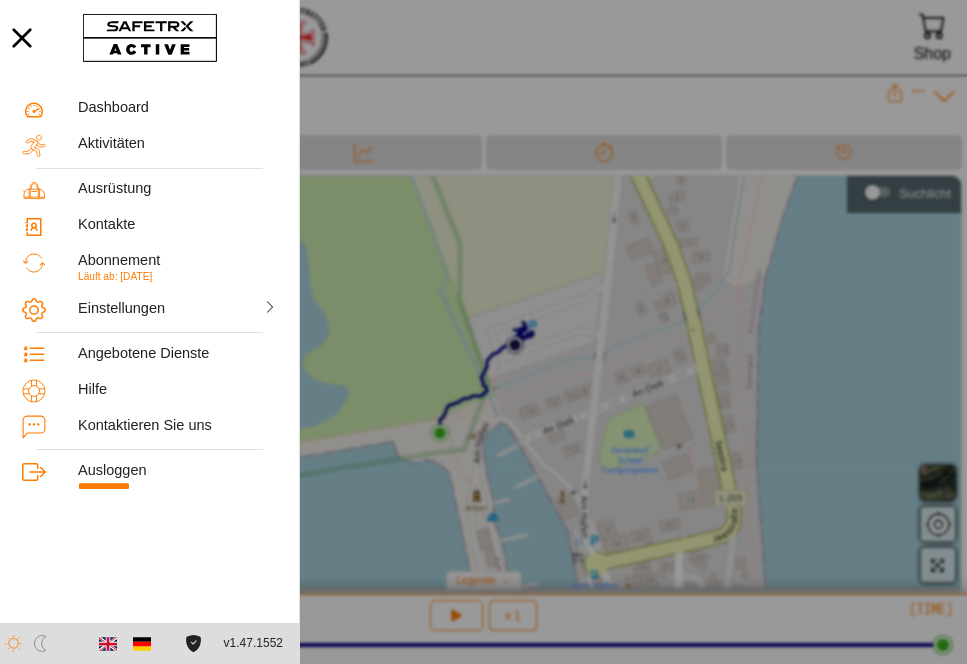 click on "Ausloggen" at bounding box center [177, 470] 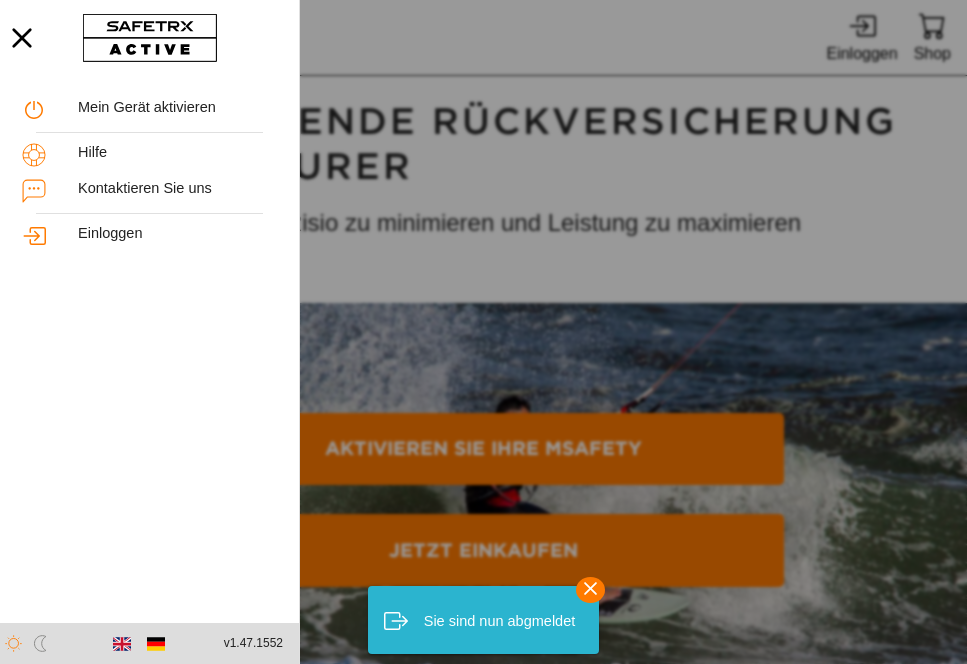 click 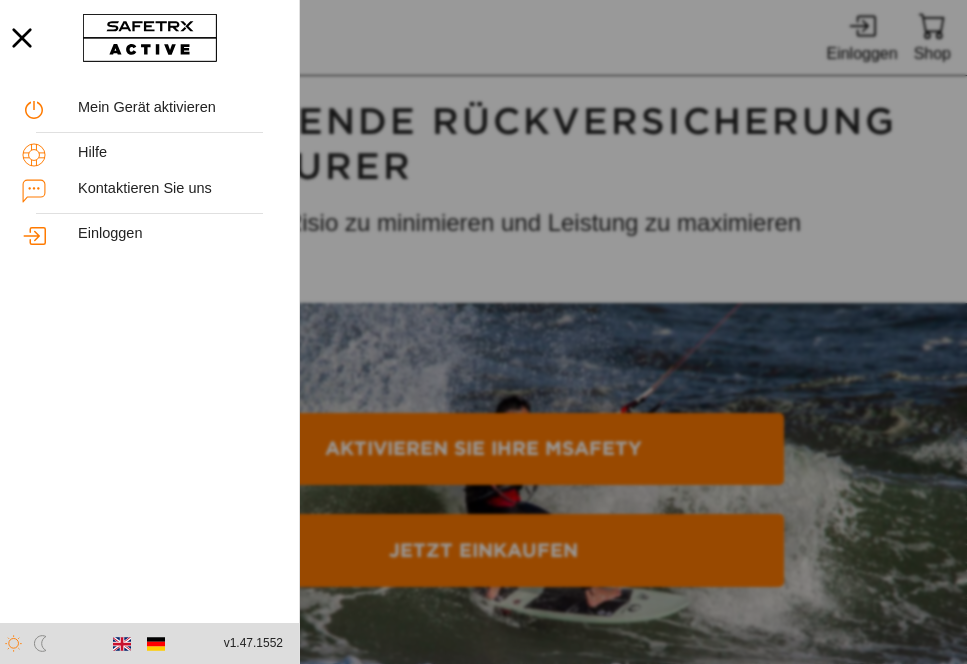click 